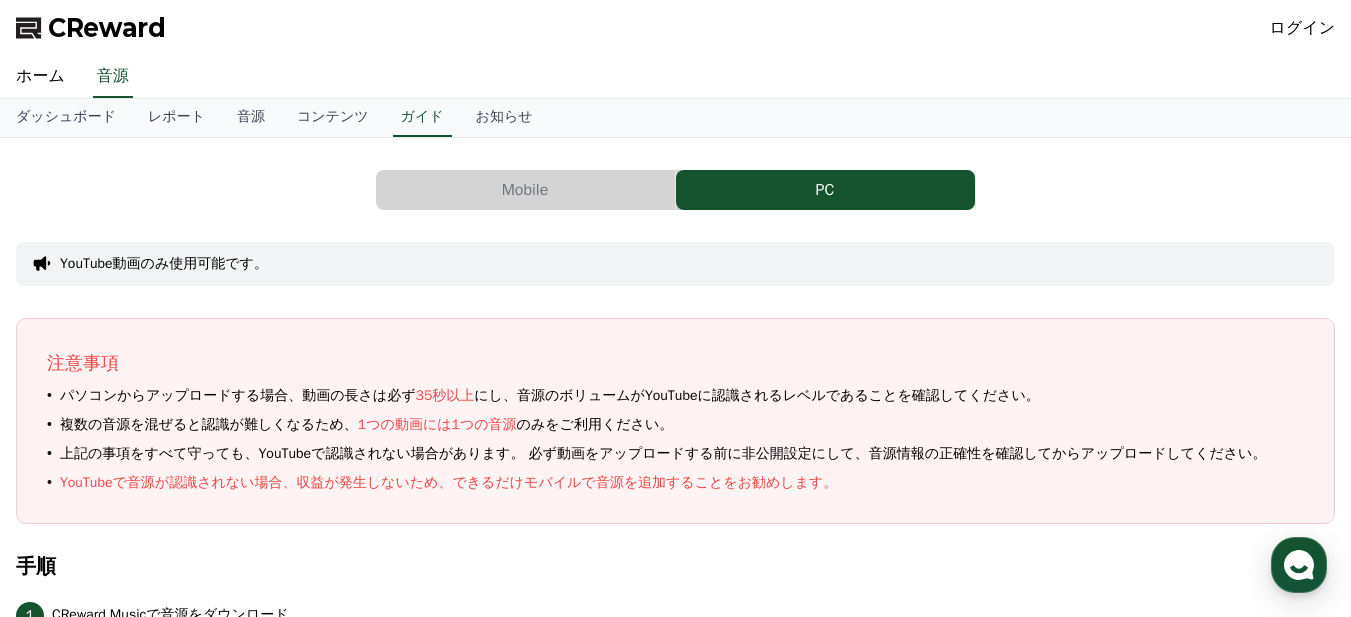 scroll, scrollTop: 0, scrollLeft: 0, axis: both 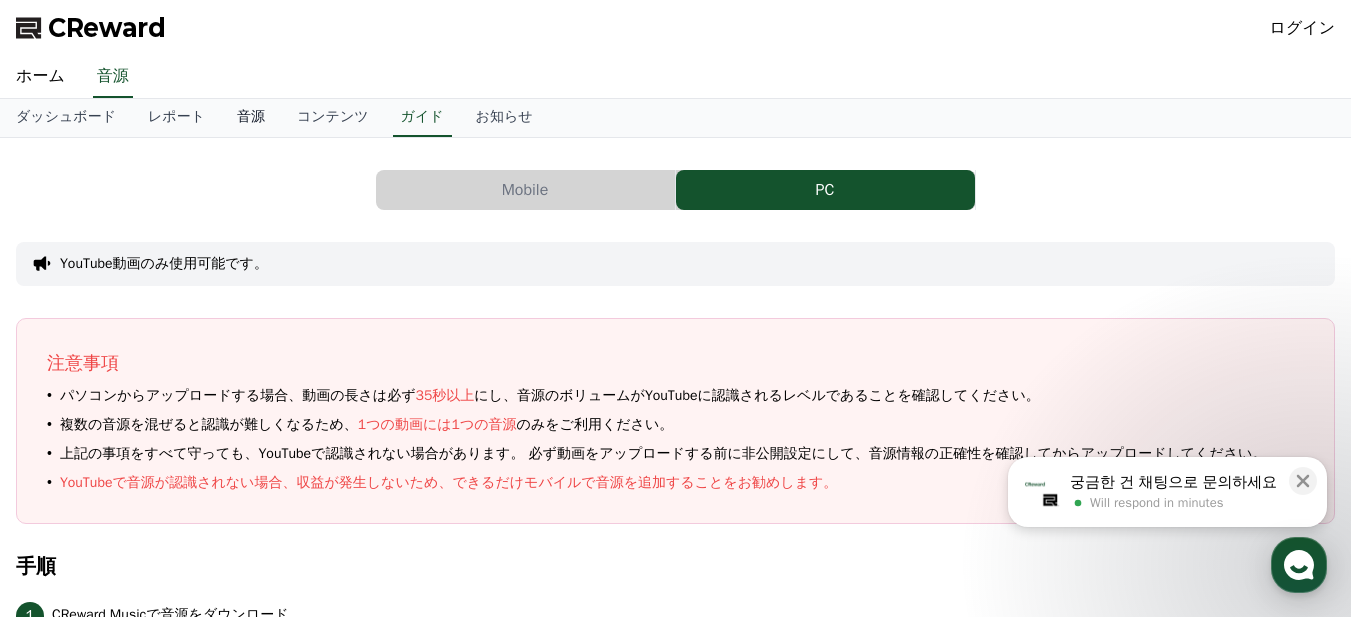click on "音源" at bounding box center (251, 118) 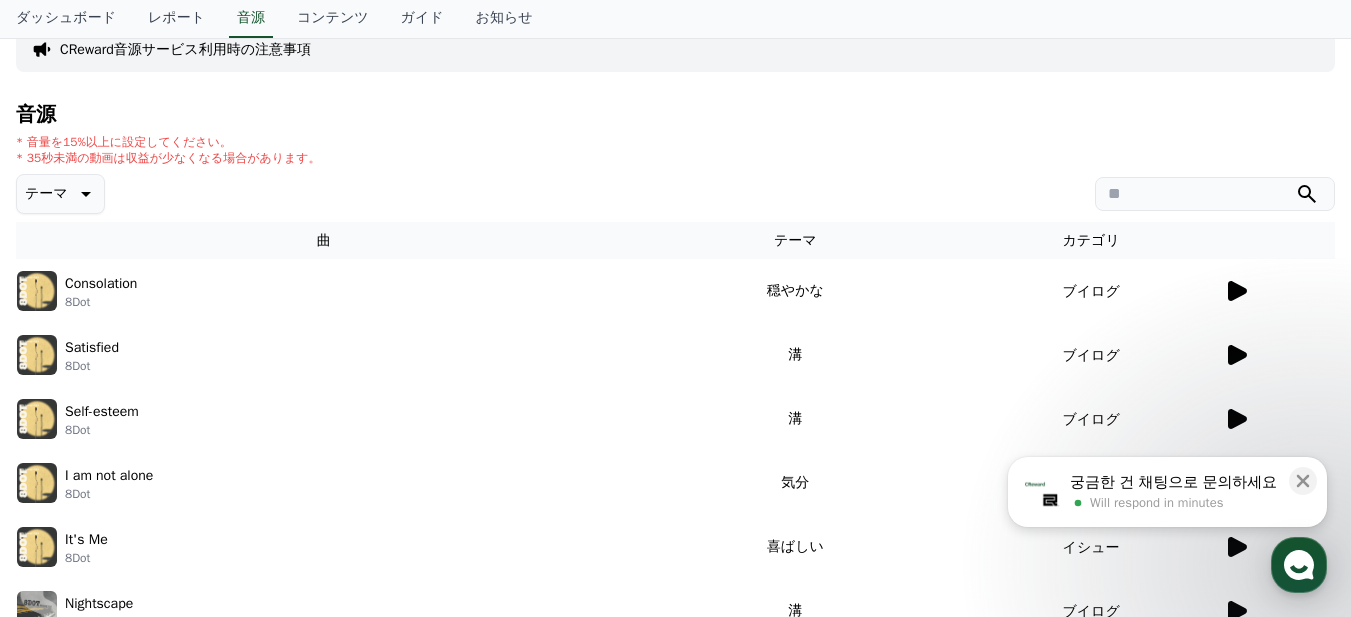 scroll, scrollTop: 200, scrollLeft: 0, axis: vertical 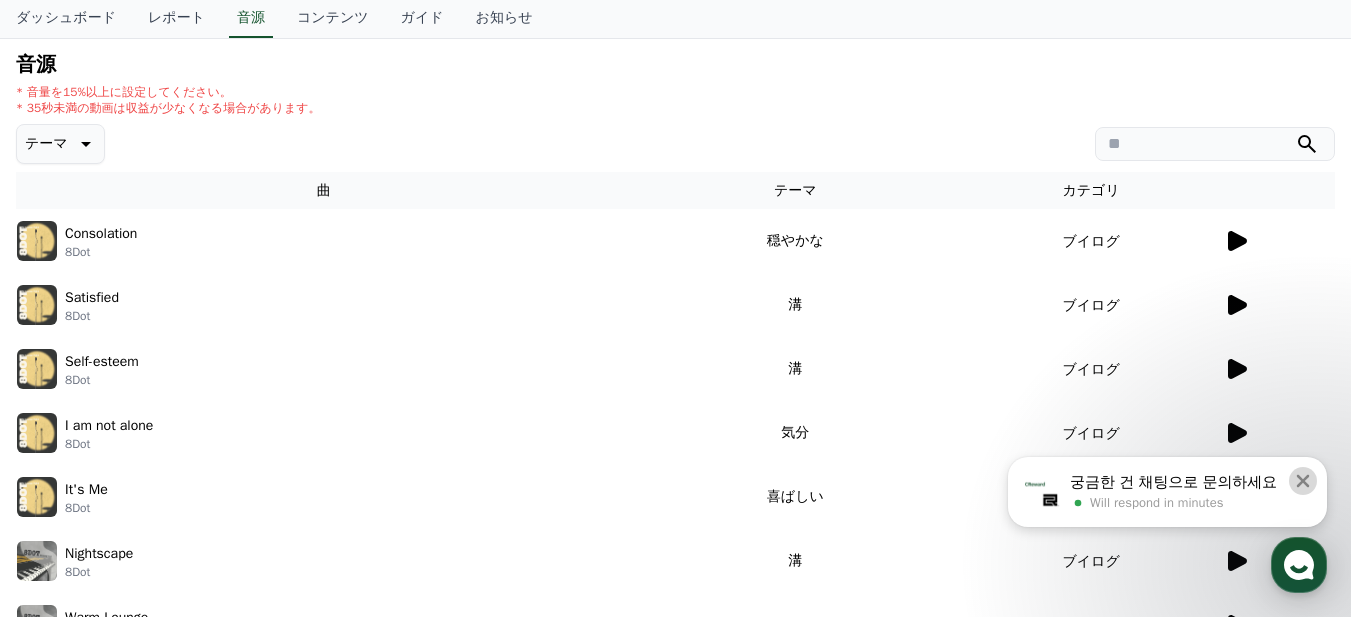 click 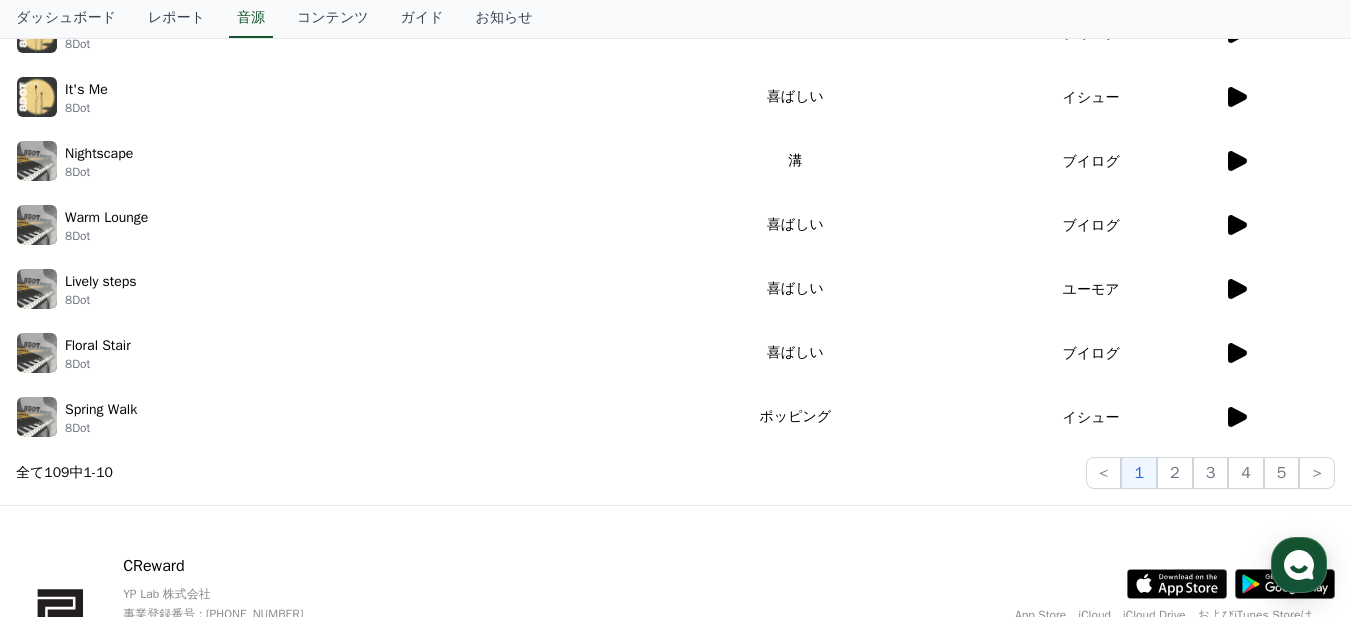 scroll, scrollTop: 700, scrollLeft: 0, axis: vertical 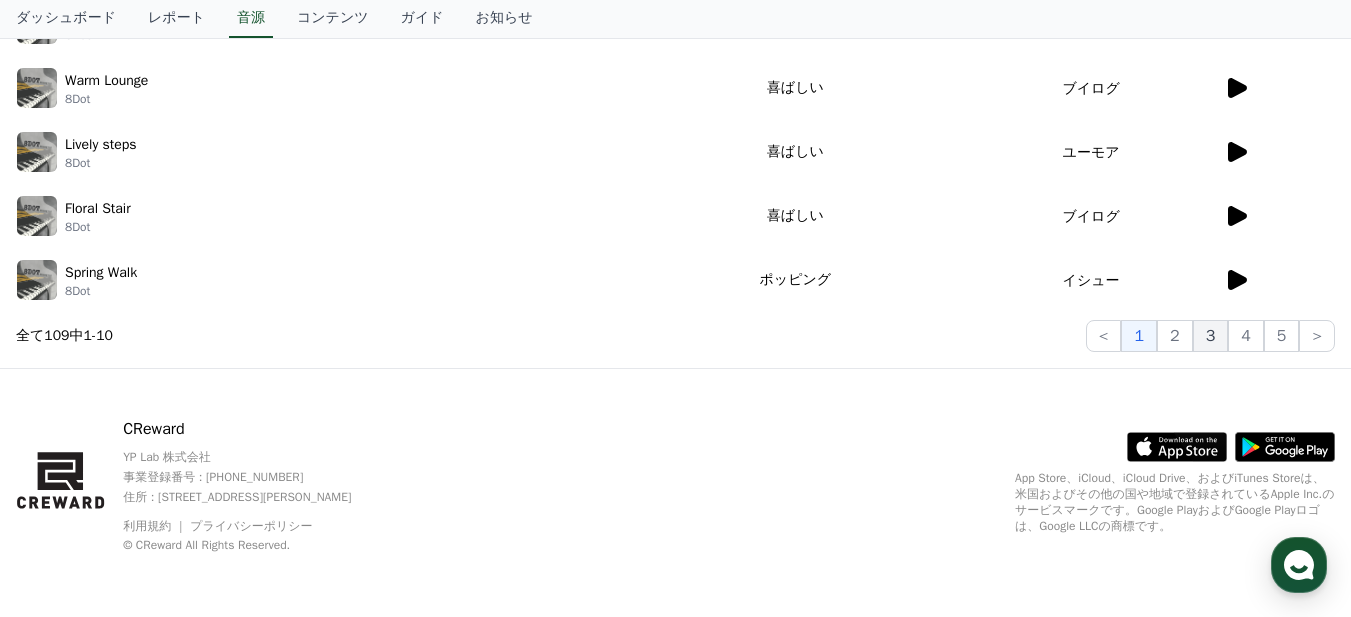 click on "3" 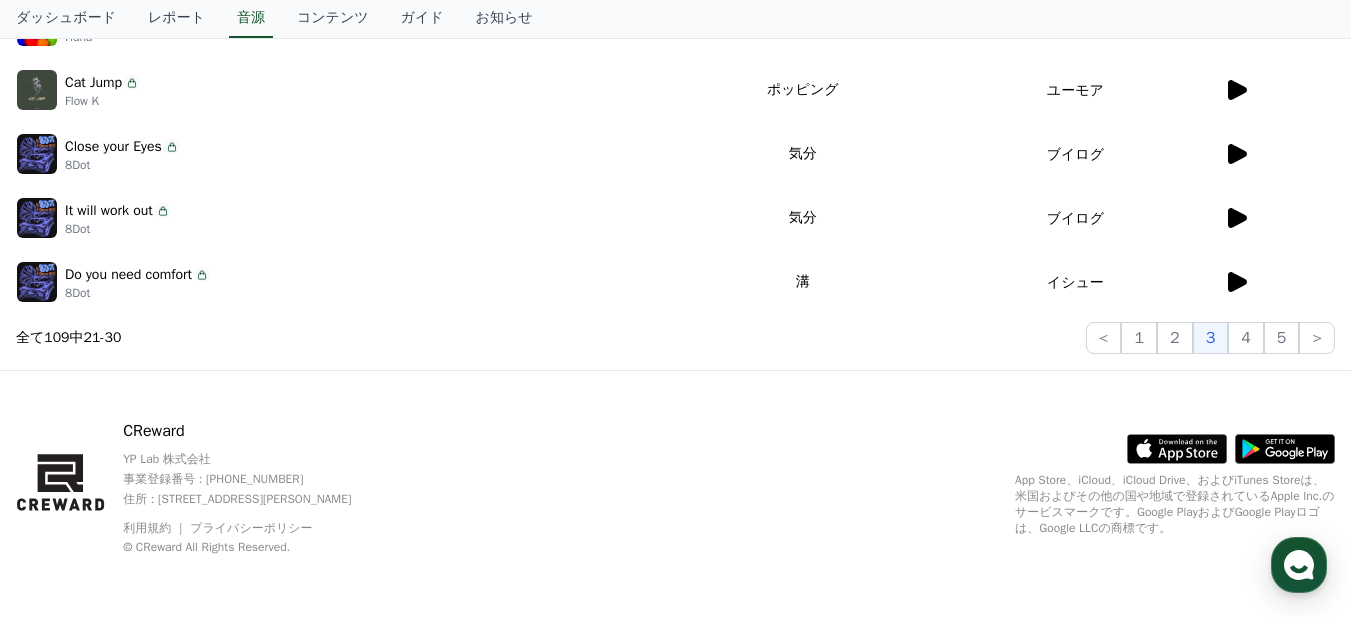 scroll, scrollTop: 737, scrollLeft: 0, axis: vertical 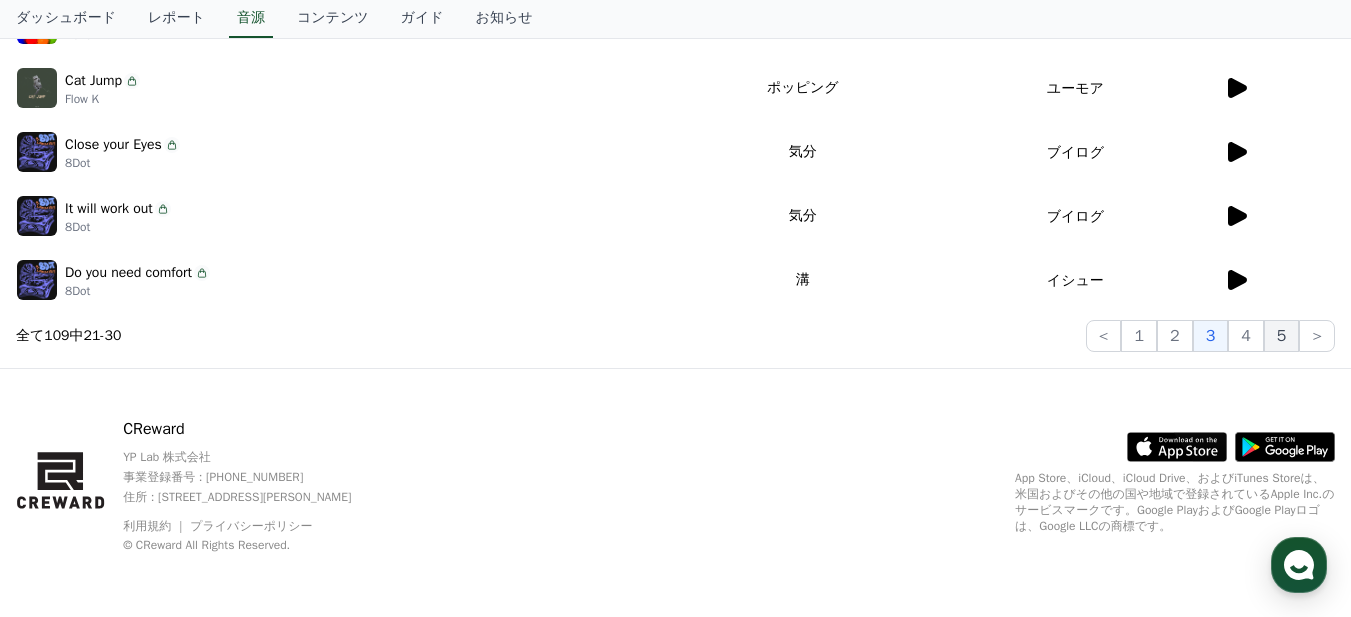 click on "5" 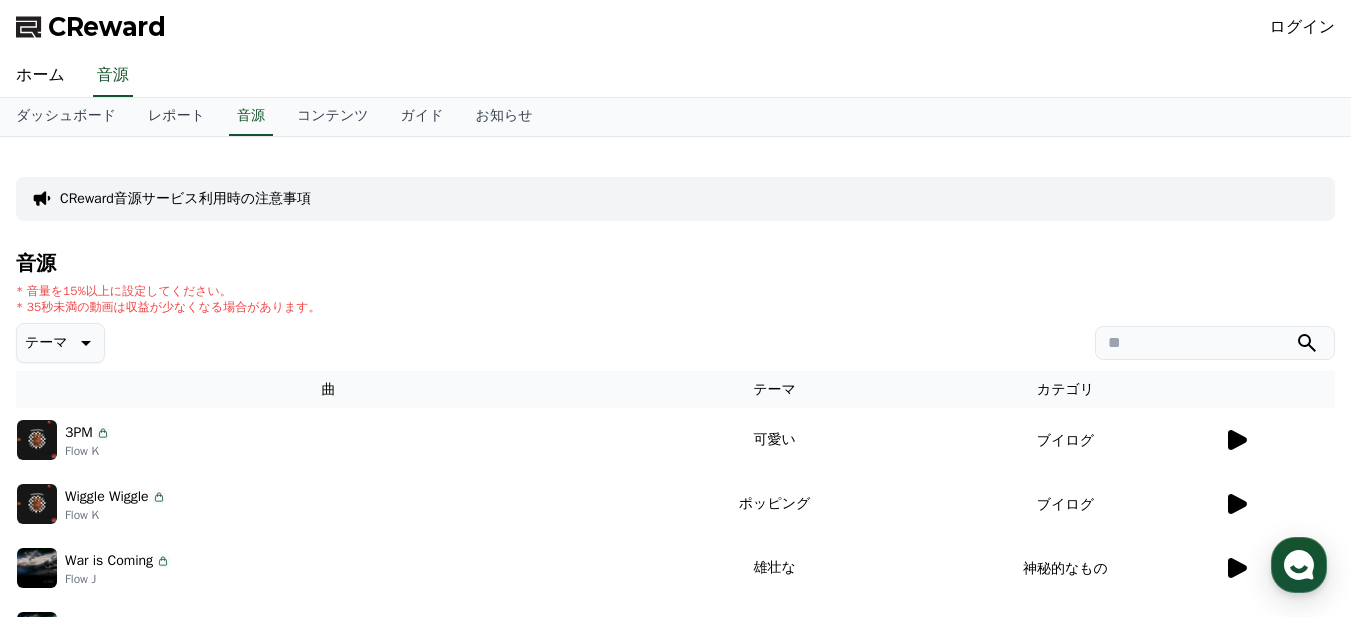 scroll, scrollTop: 0, scrollLeft: 0, axis: both 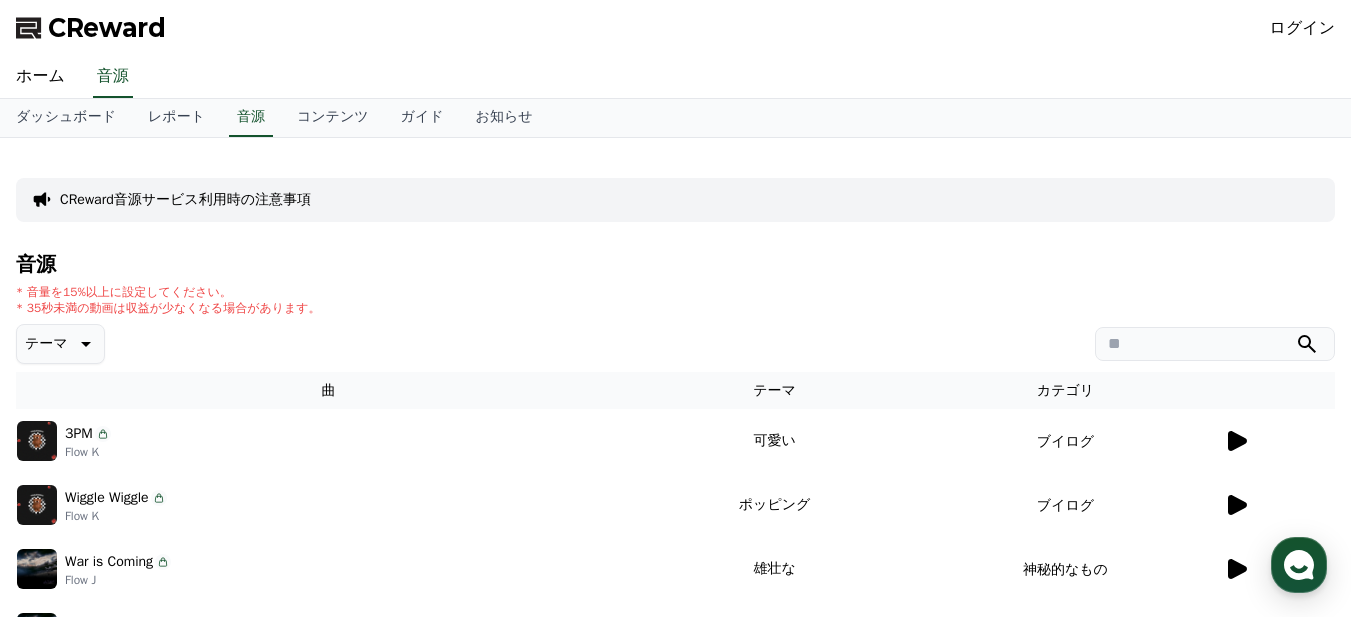 click on "ログイン" at bounding box center [1303, 28] 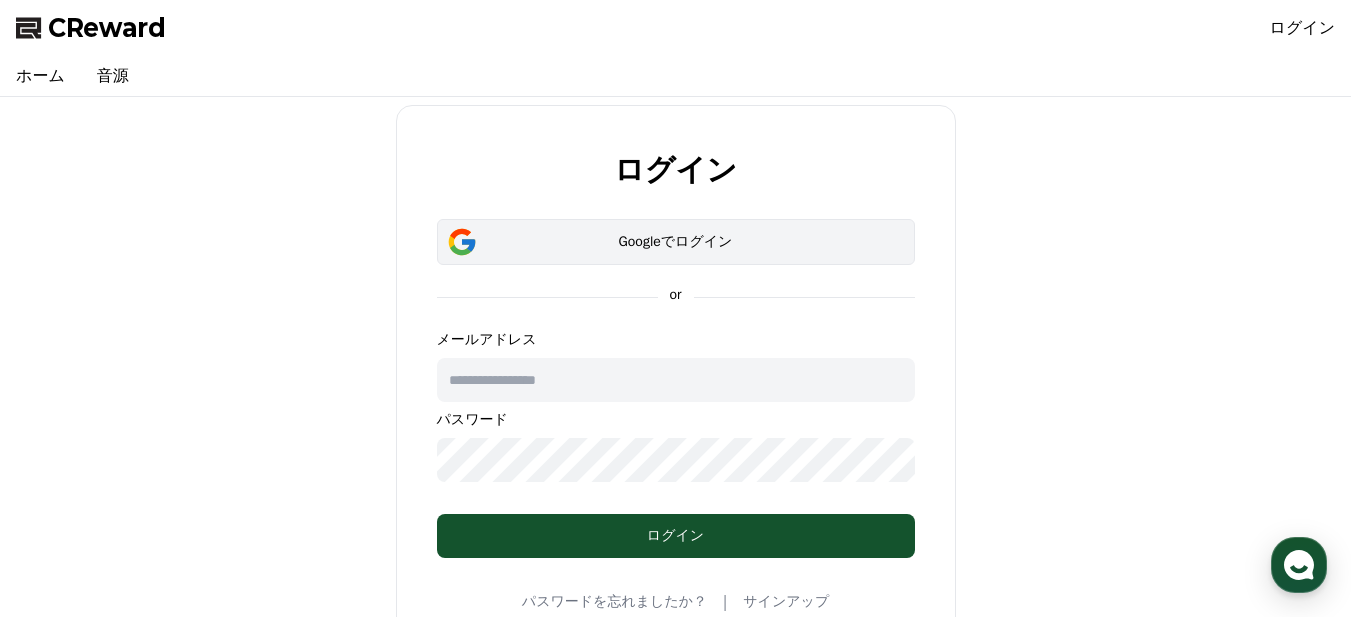 click on "Googleでログイン" at bounding box center [676, 242] 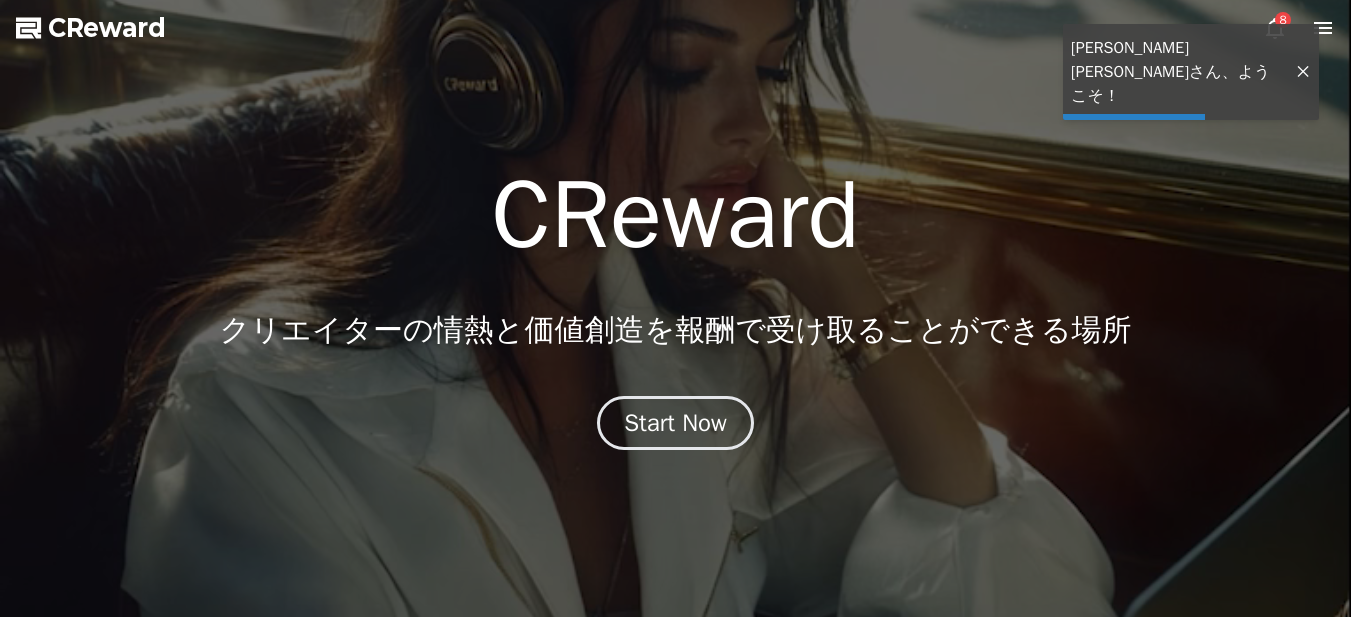 scroll, scrollTop: 0, scrollLeft: 0, axis: both 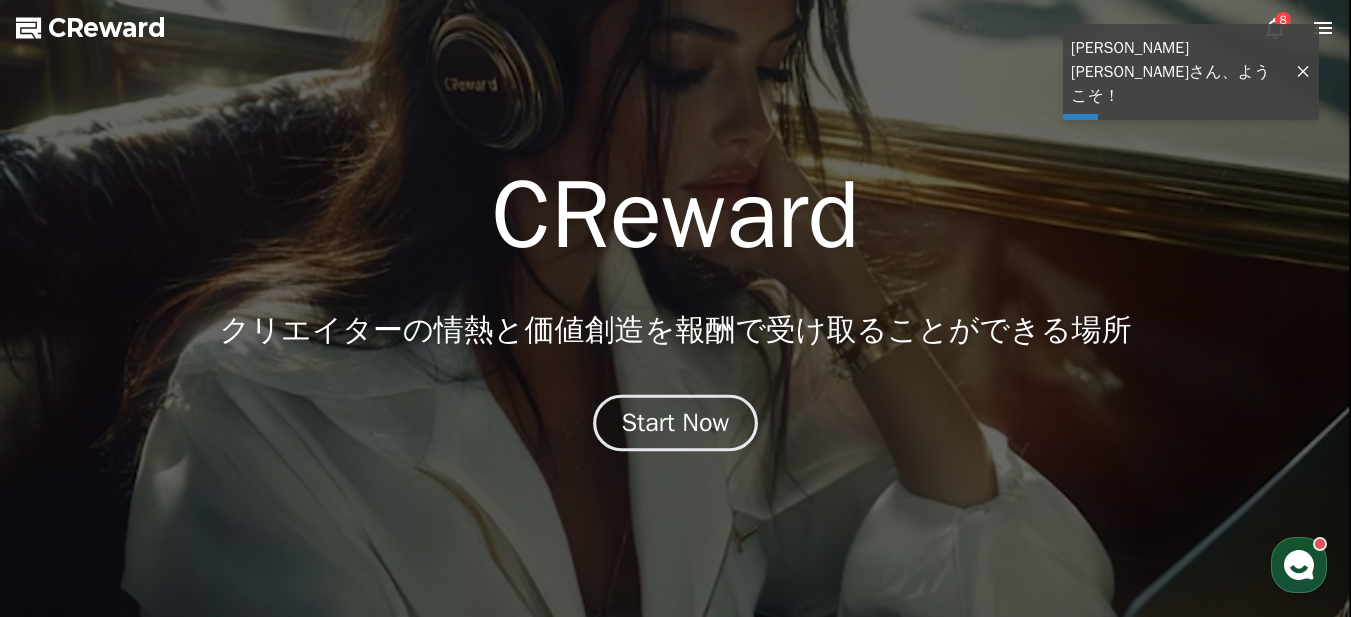 click on "Start Now" at bounding box center [676, 423] 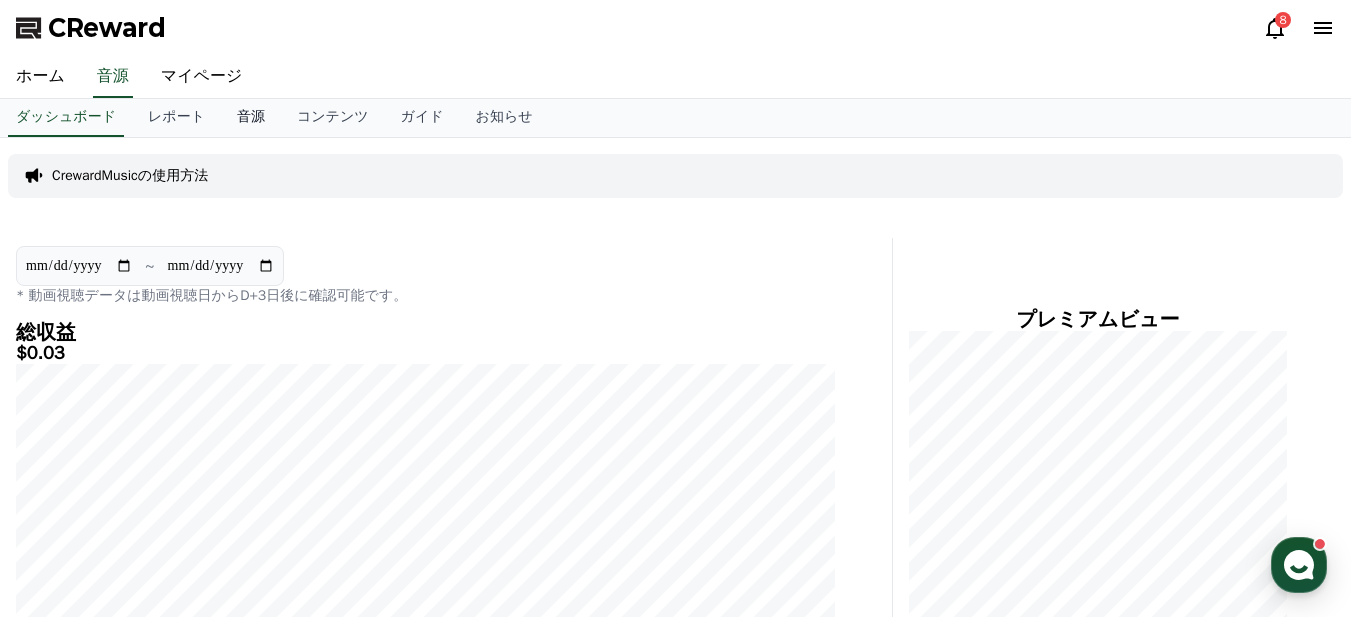 click on "音源" at bounding box center [251, 118] 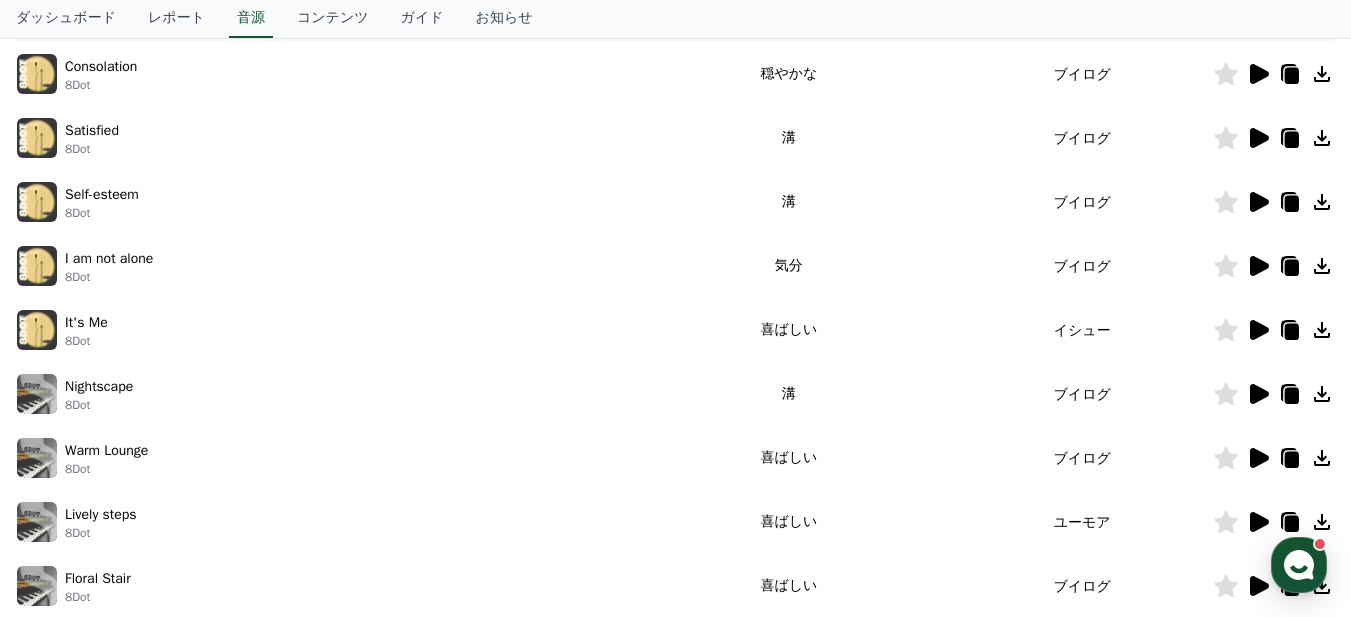 scroll, scrollTop: 400, scrollLeft: 0, axis: vertical 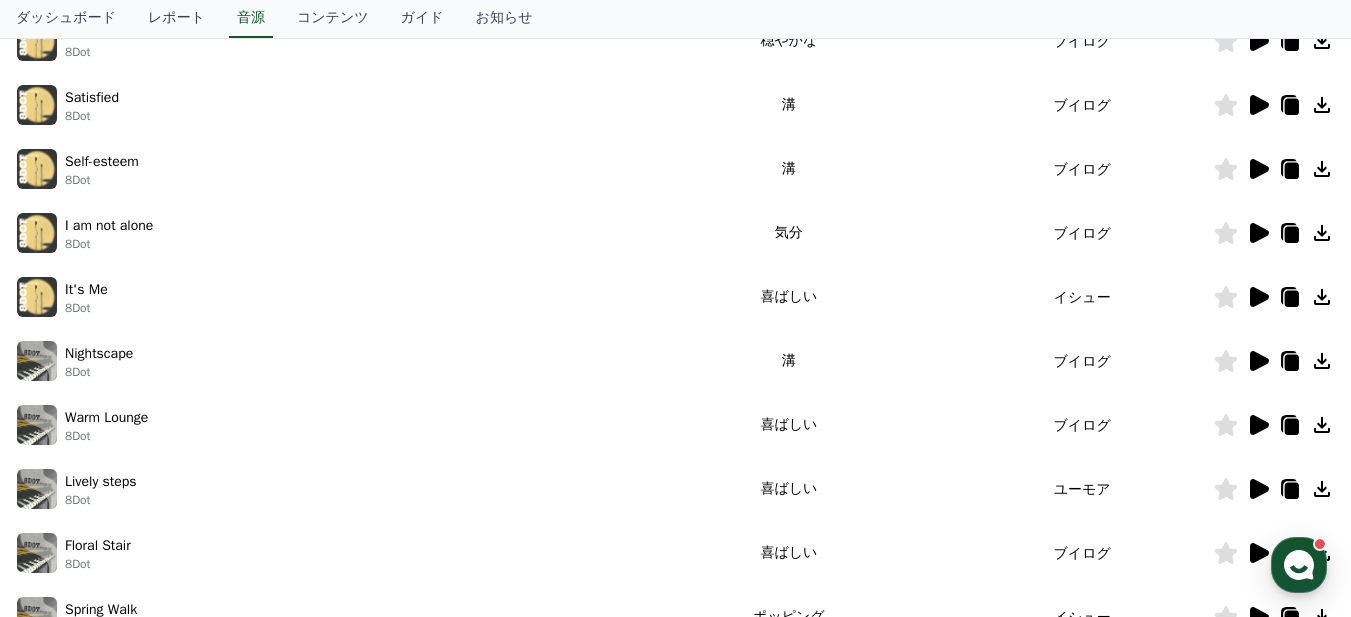 click 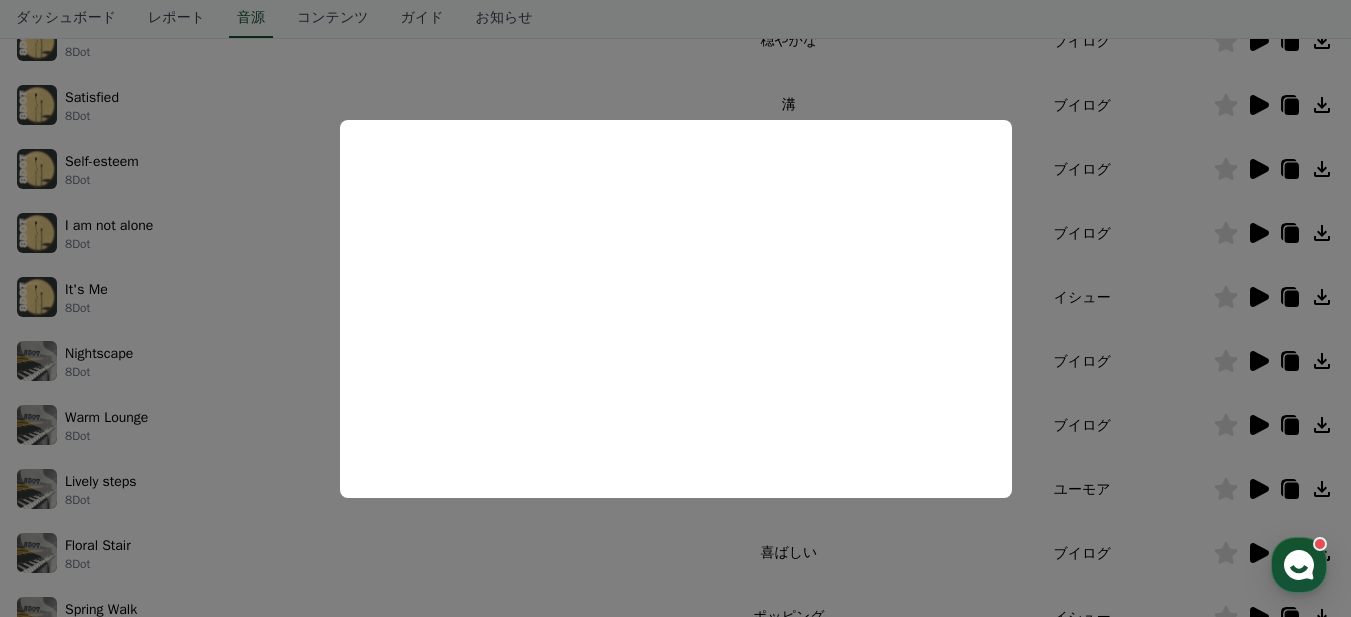 click at bounding box center [675, 308] 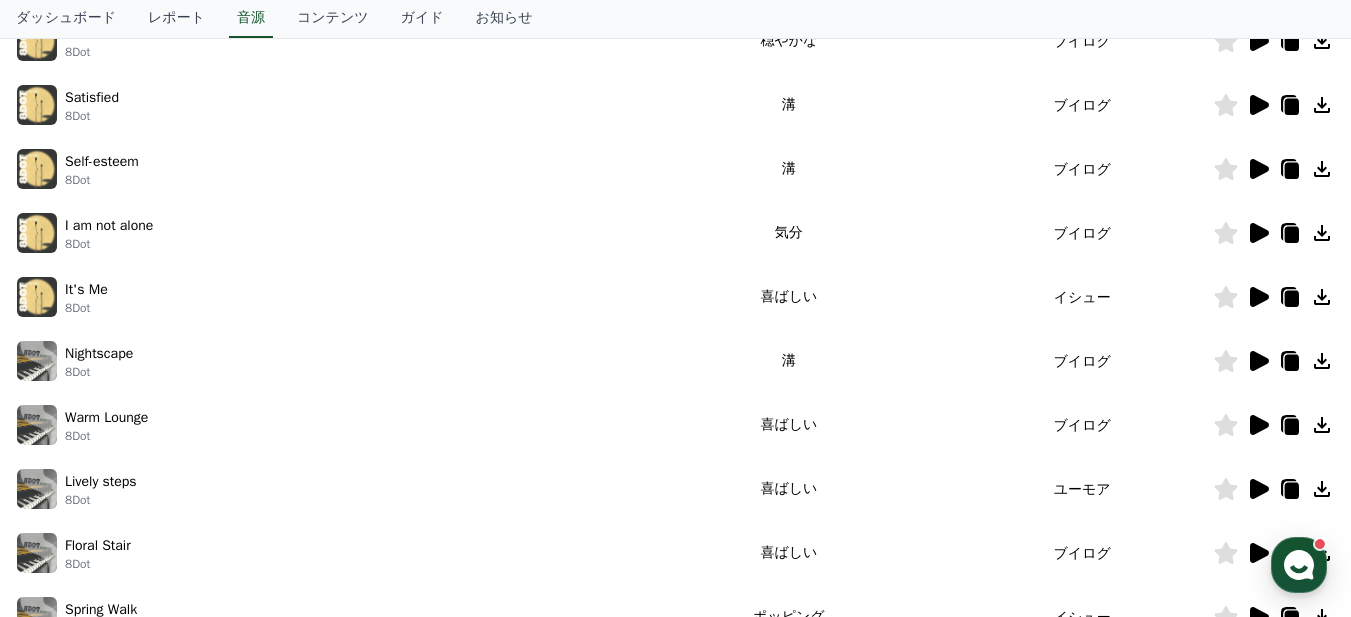 click 